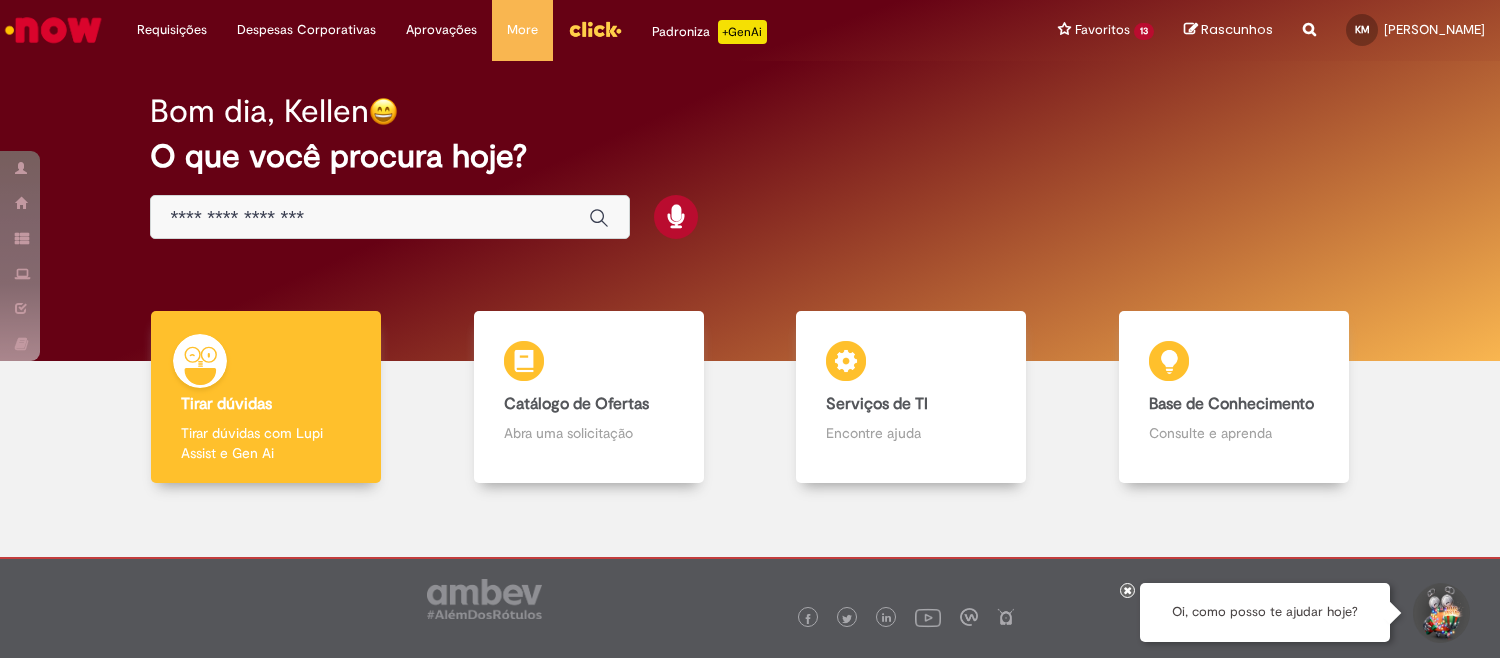 scroll, scrollTop: 0, scrollLeft: 0, axis: both 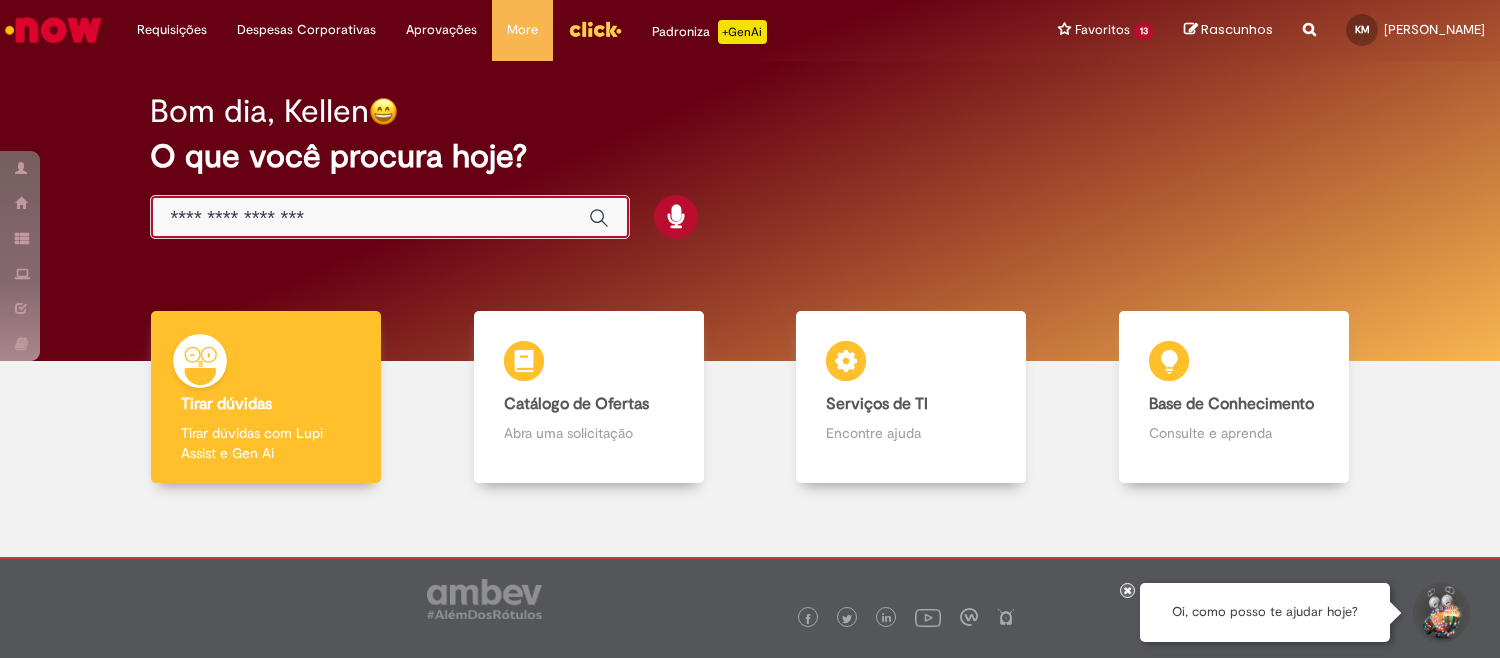 click at bounding box center (370, 218) 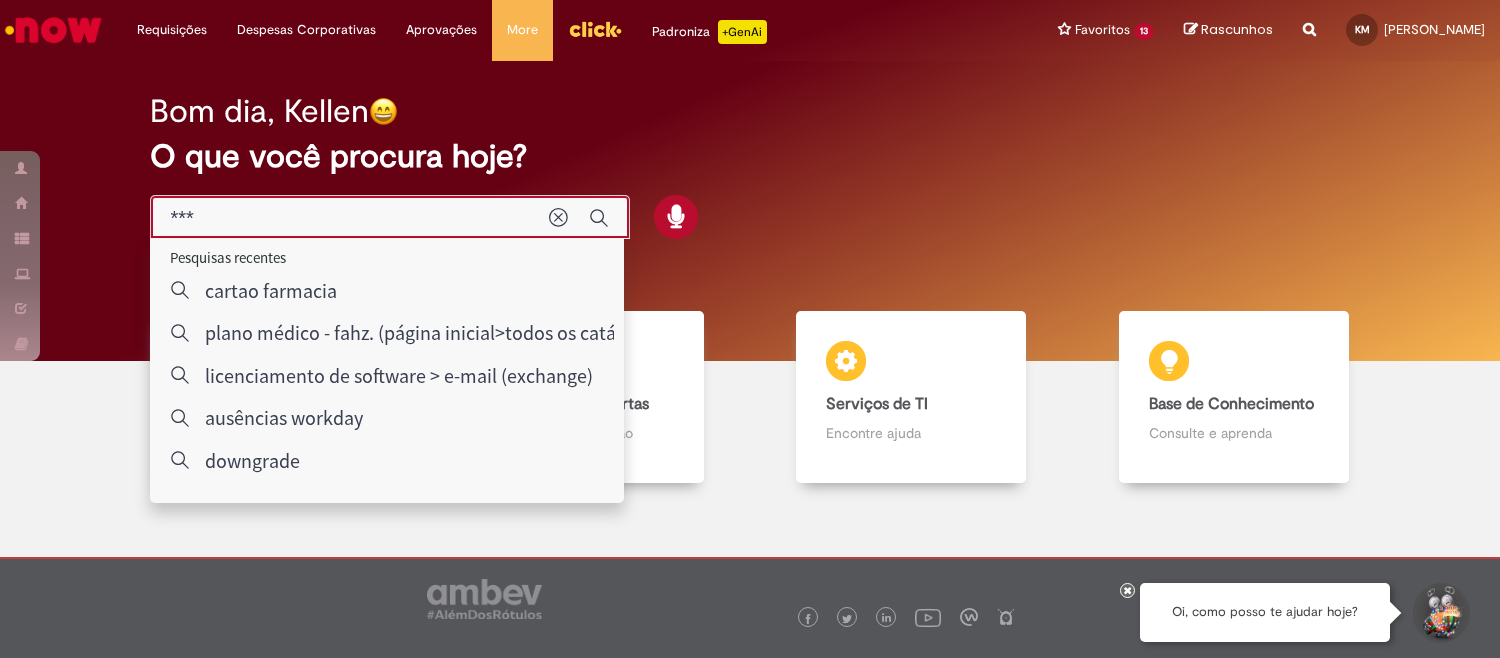 type on "****" 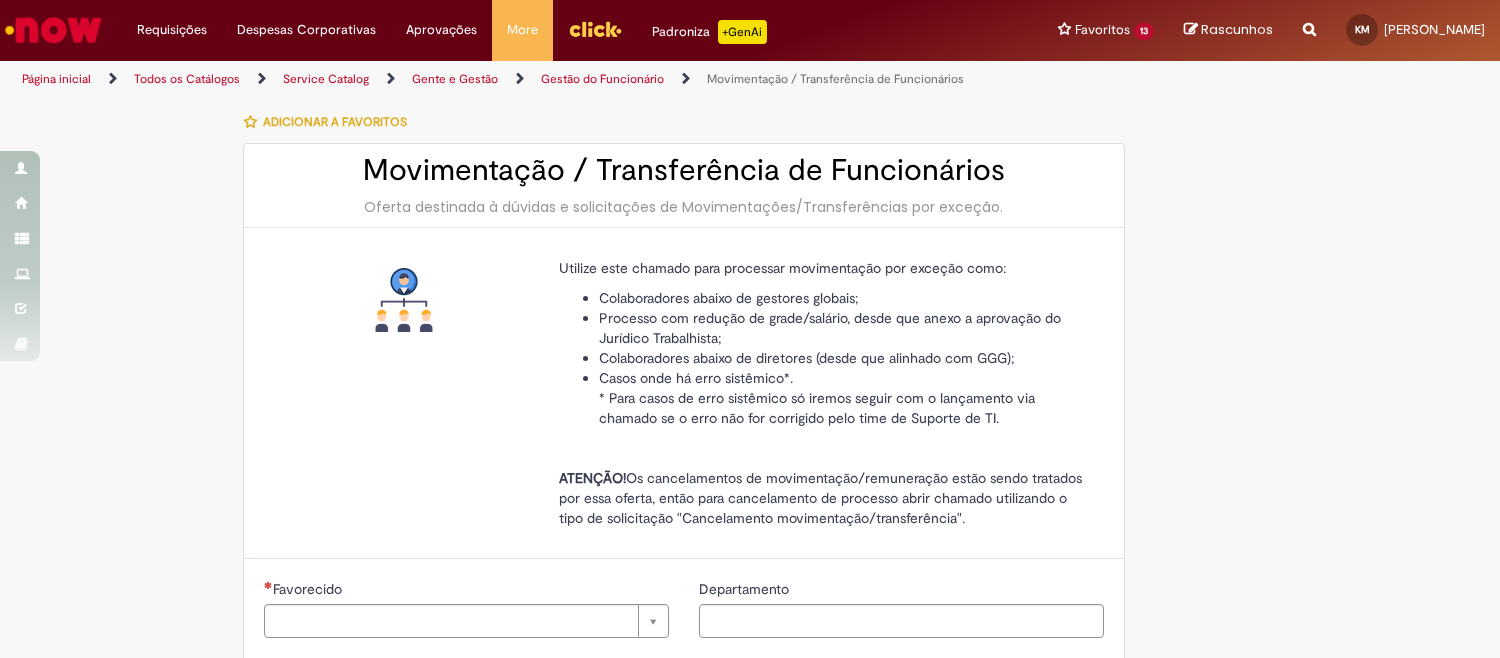 type on "********" 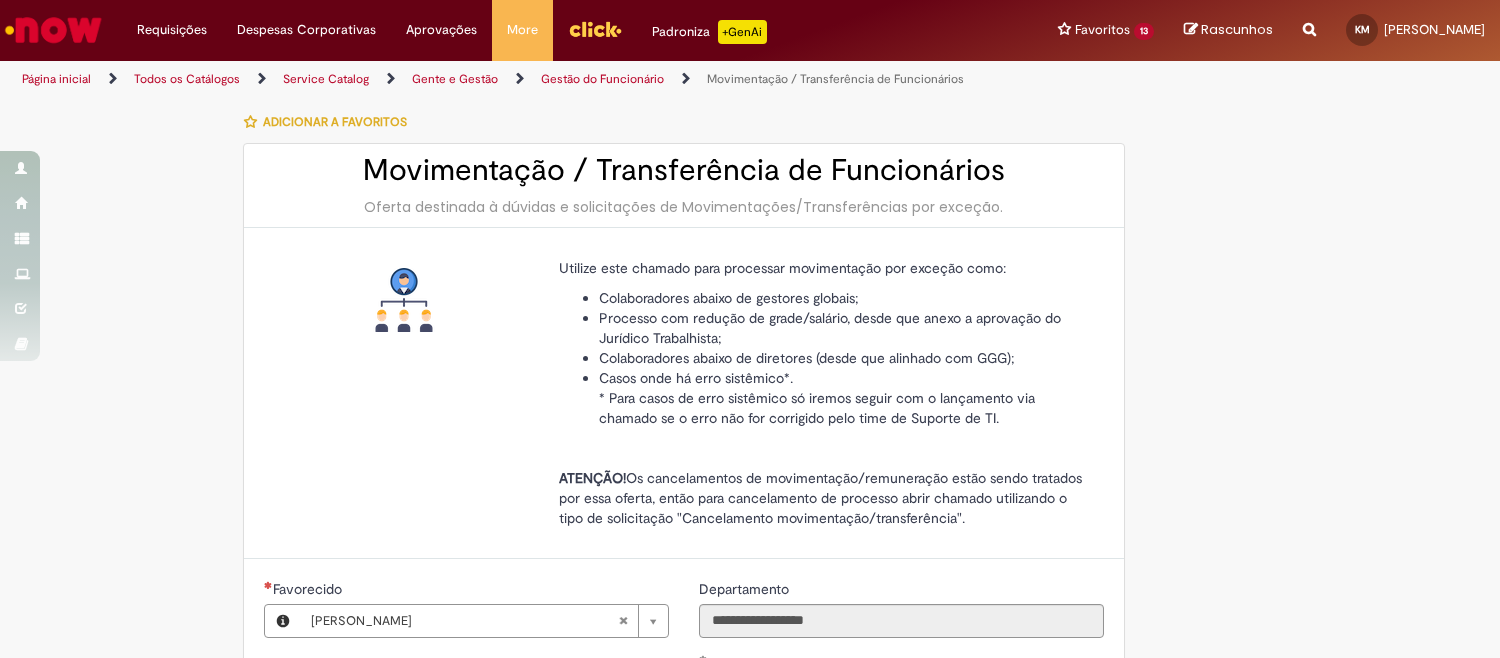 type on "**********" 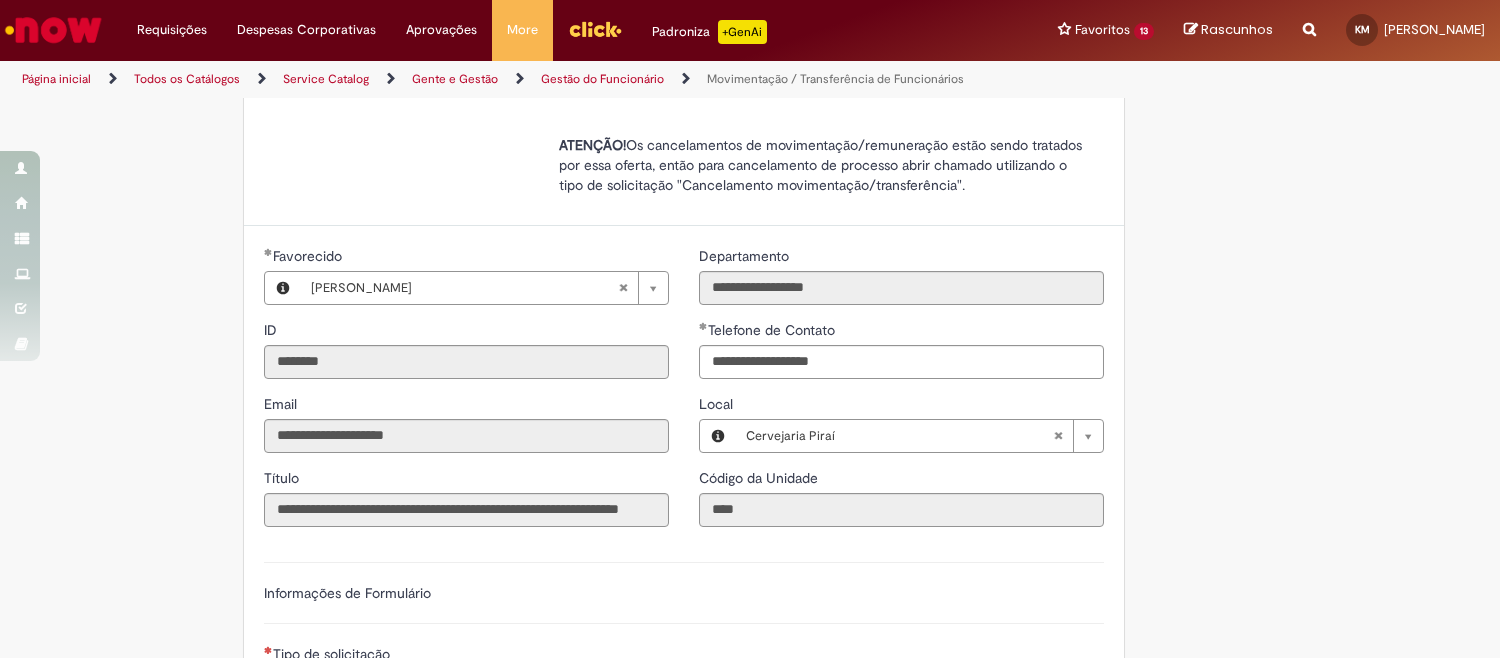 scroll, scrollTop: 666, scrollLeft: 0, axis: vertical 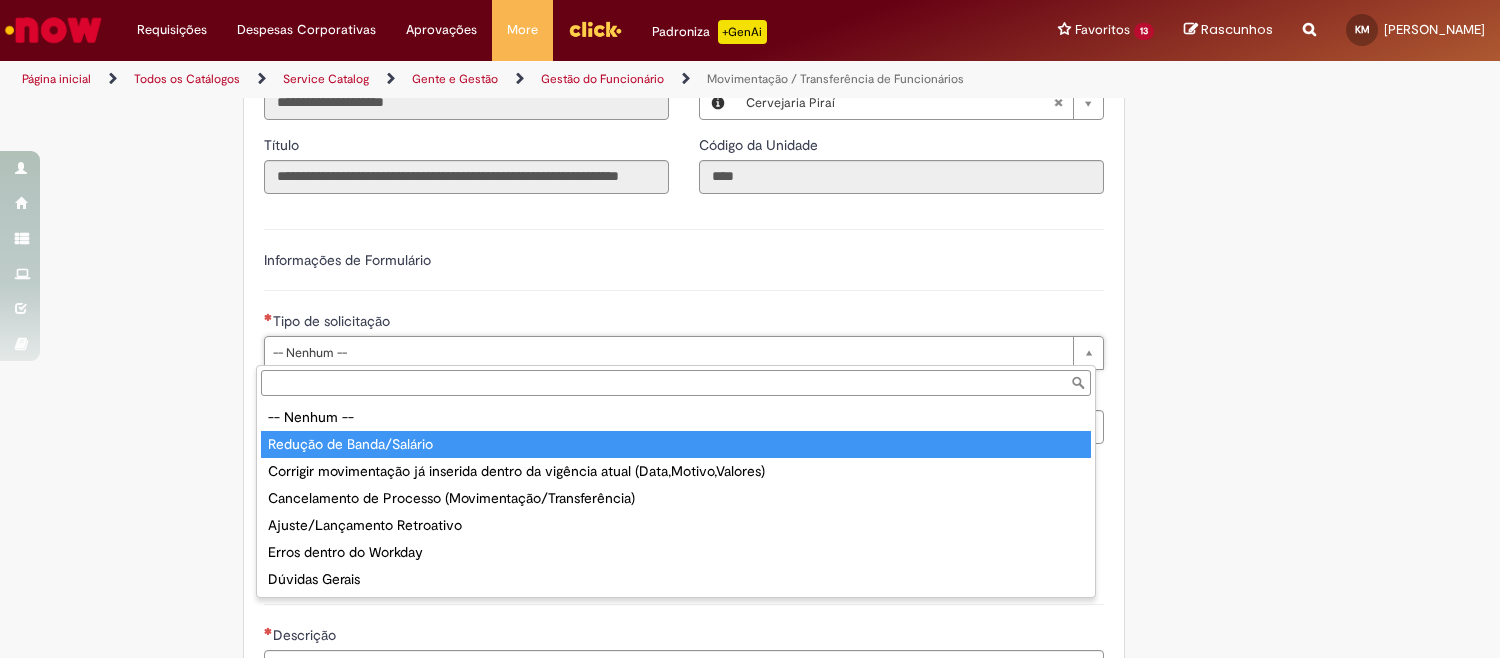 type on "**********" 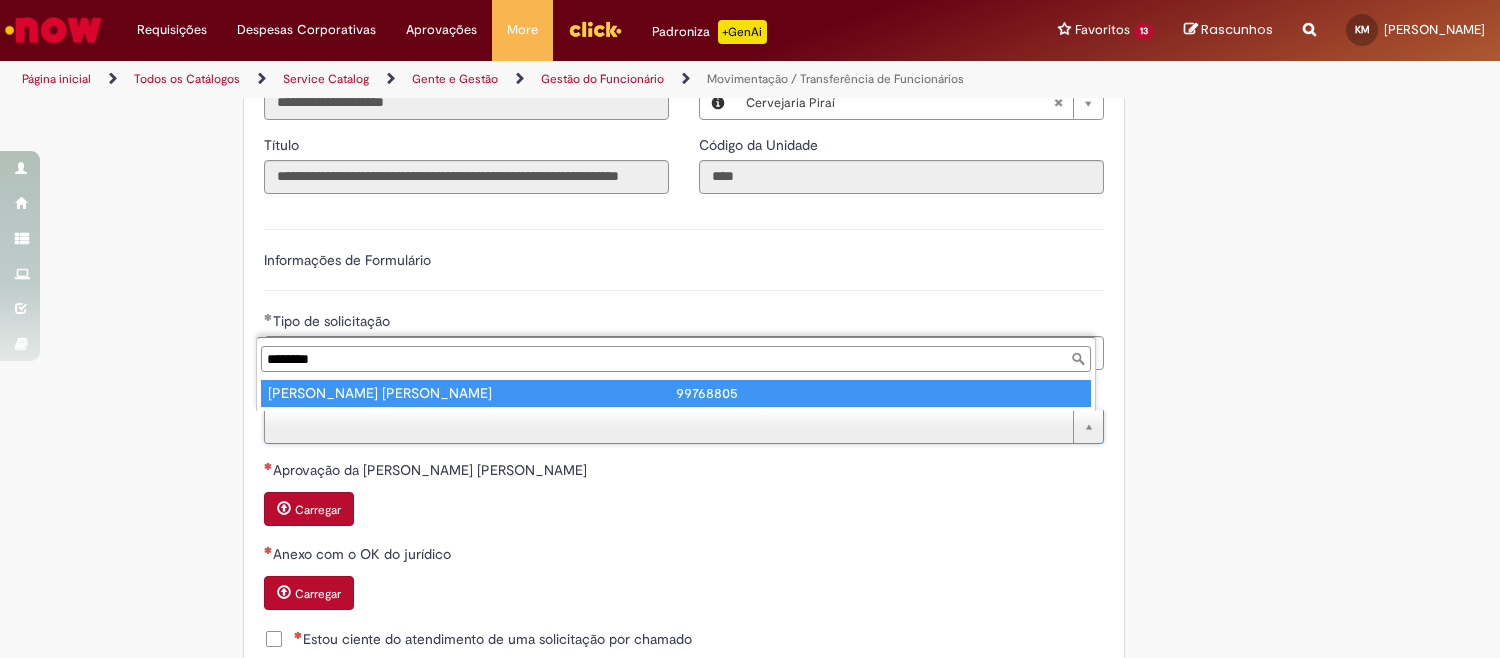 type on "********" 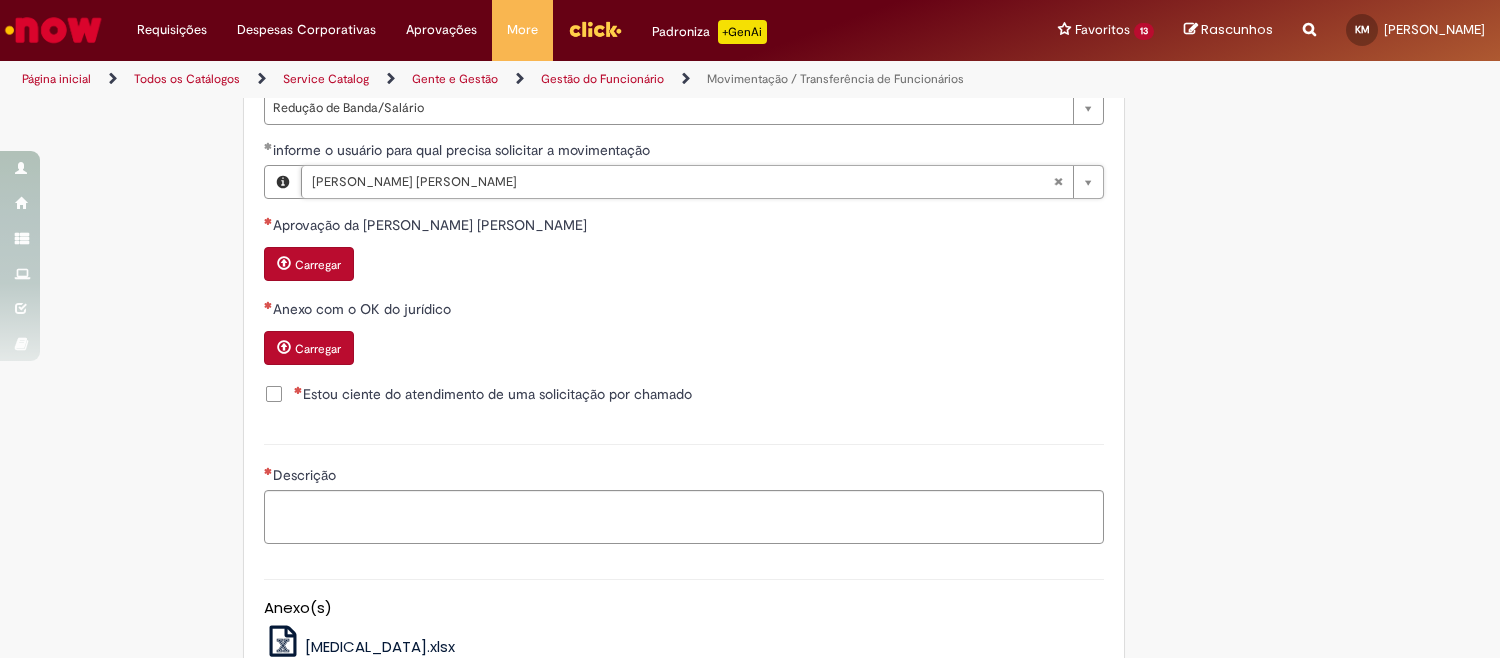 scroll, scrollTop: 1133, scrollLeft: 0, axis: vertical 